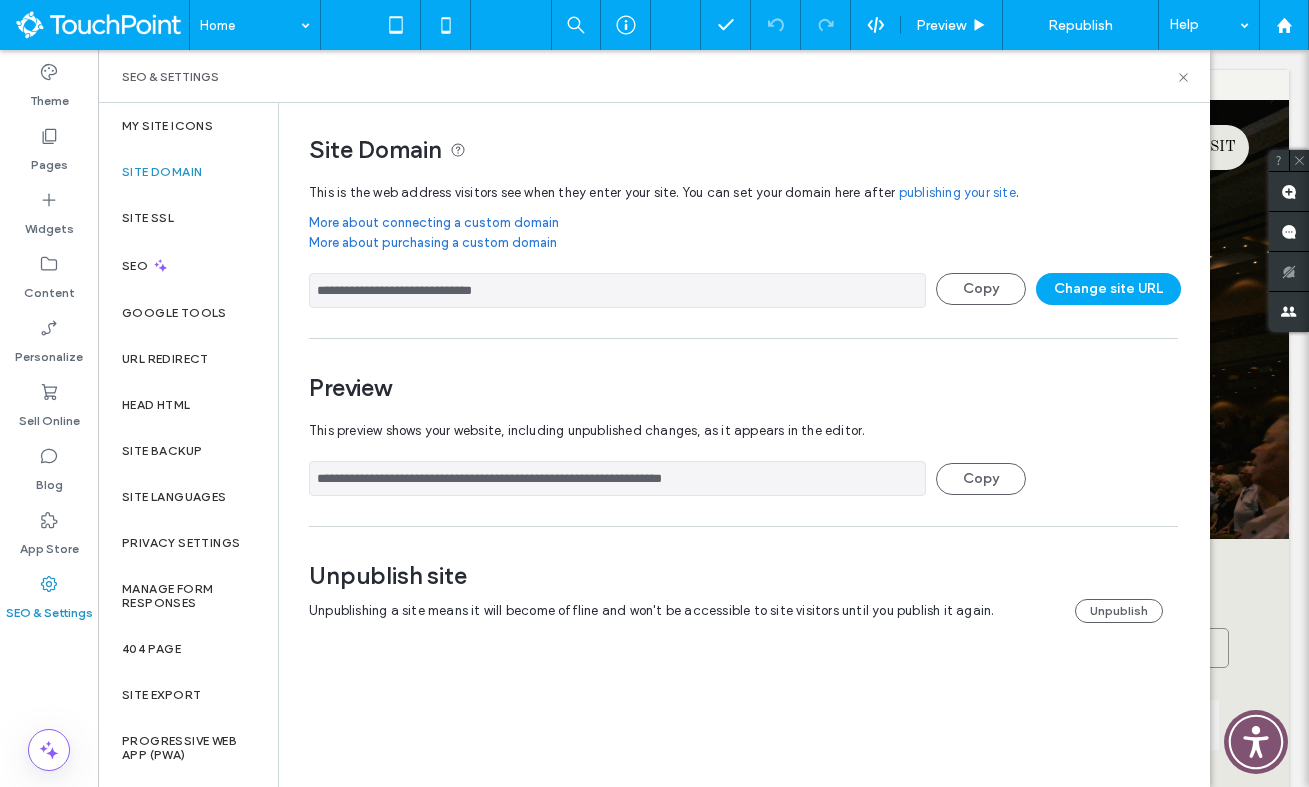 scroll, scrollTop: 0, scrollLeft: 0, axis: both 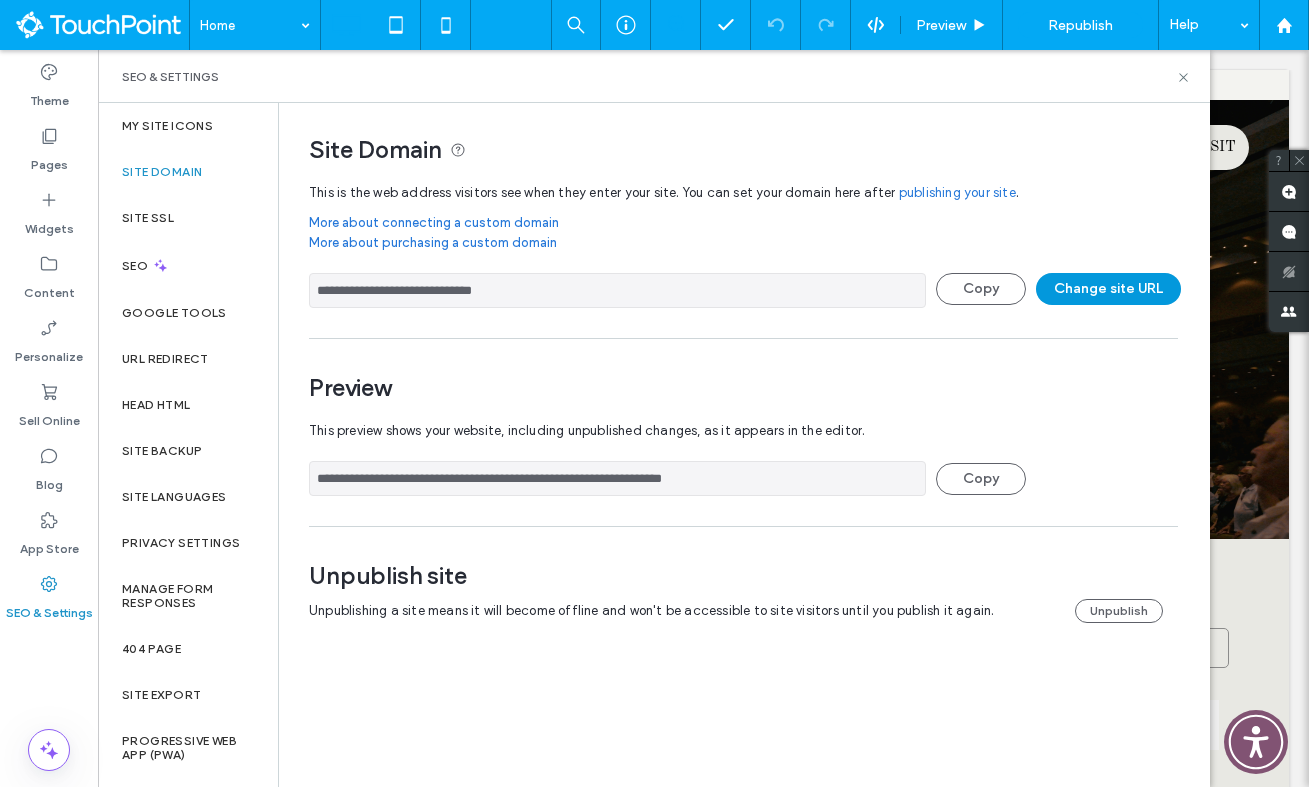 click on "Change site URL" at bounding box center (1108, 289) 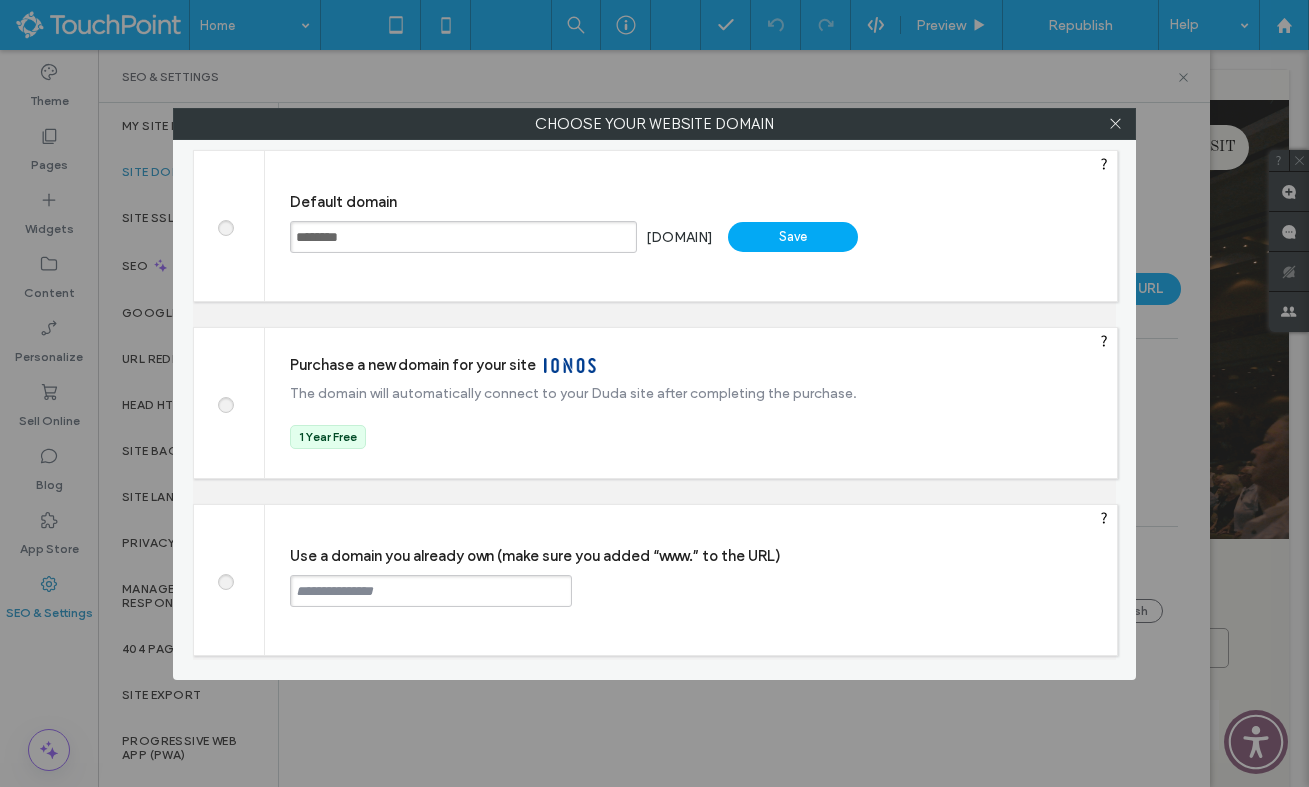 click on "********" at bounding box center [463, 237] 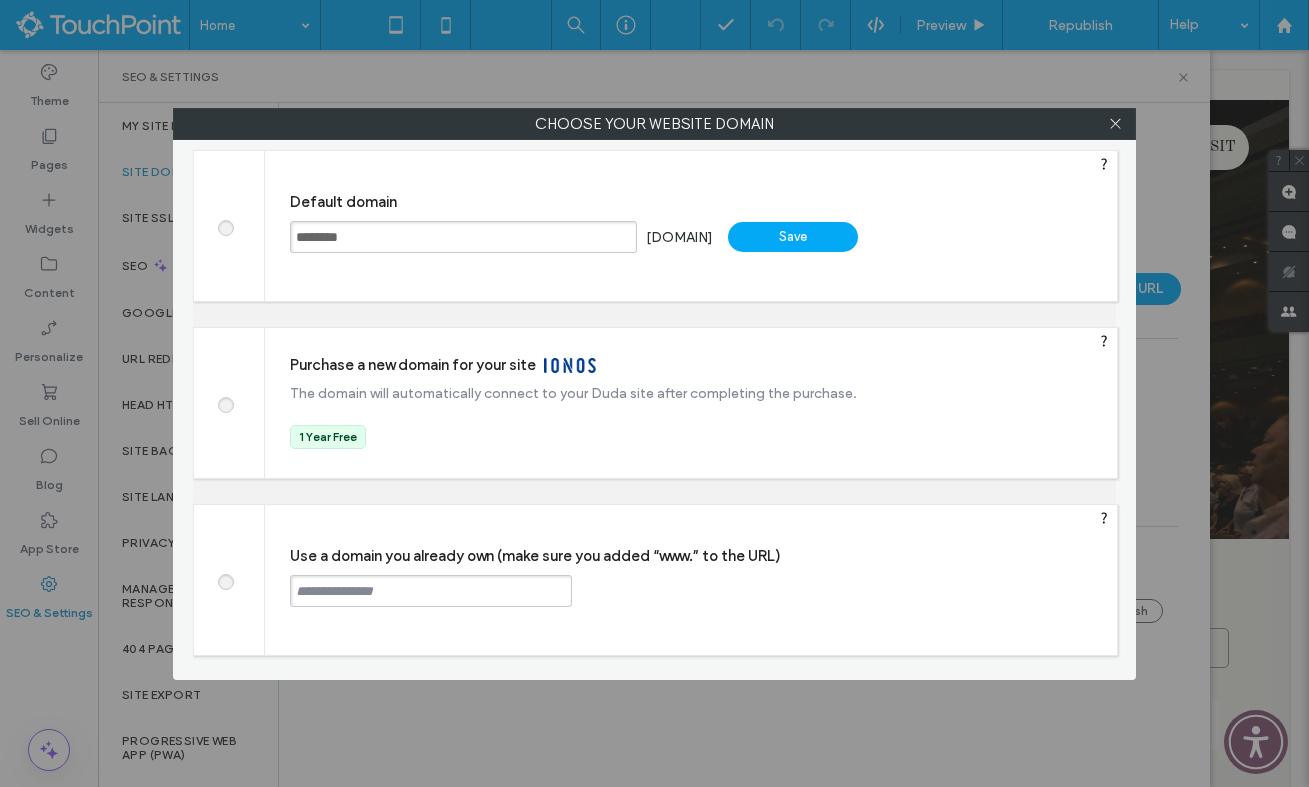 click at bounding box center [225, 579] 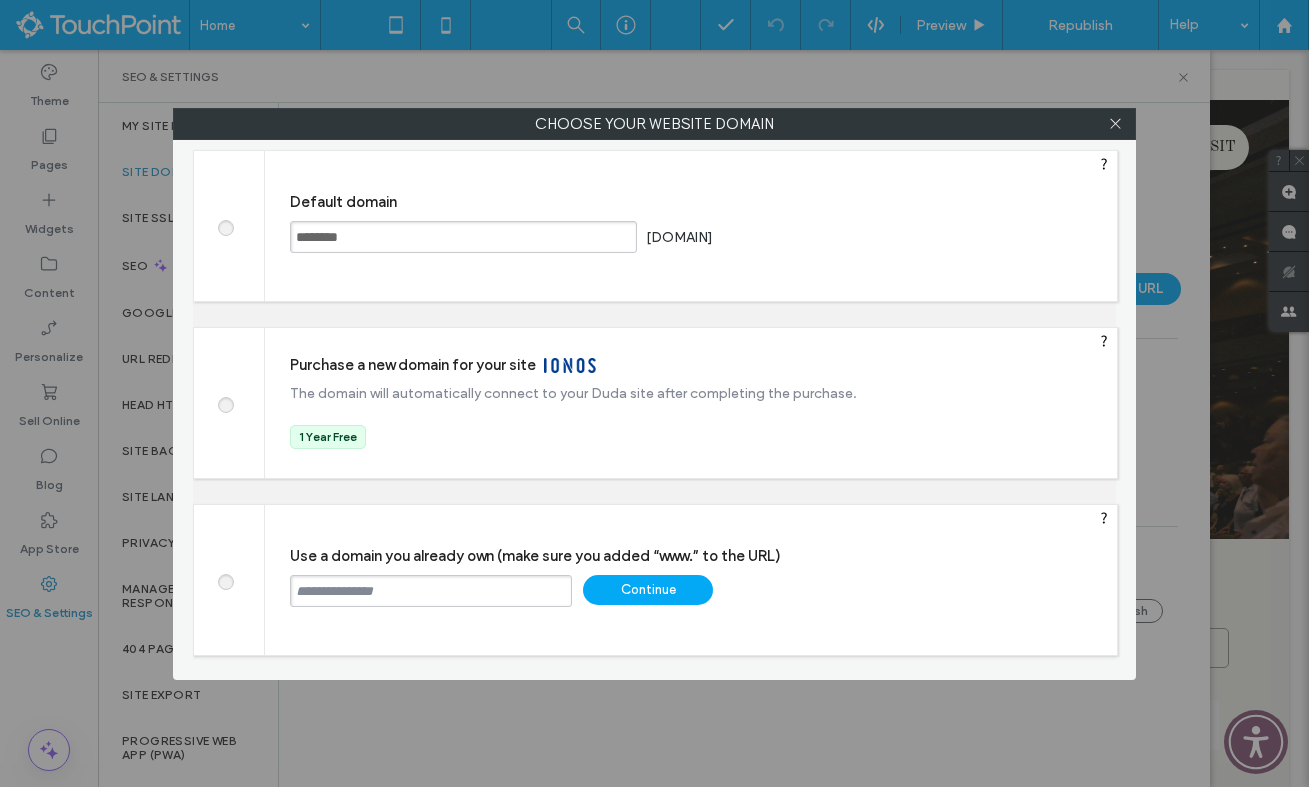 click at bounding box center [431, 591] 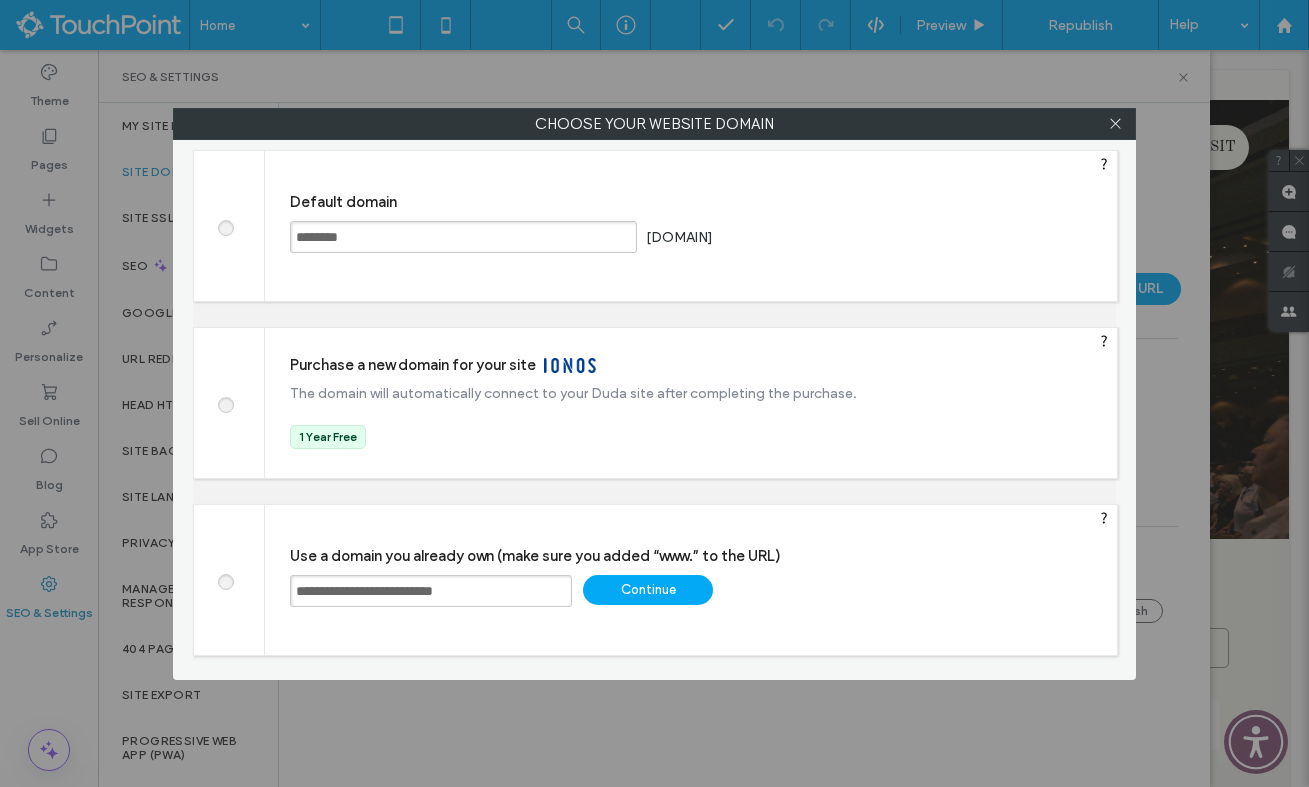 drag, startPoint x: 339, startPoint y: 596, endPoint x: 191, endPoint y: 596, distance: 148 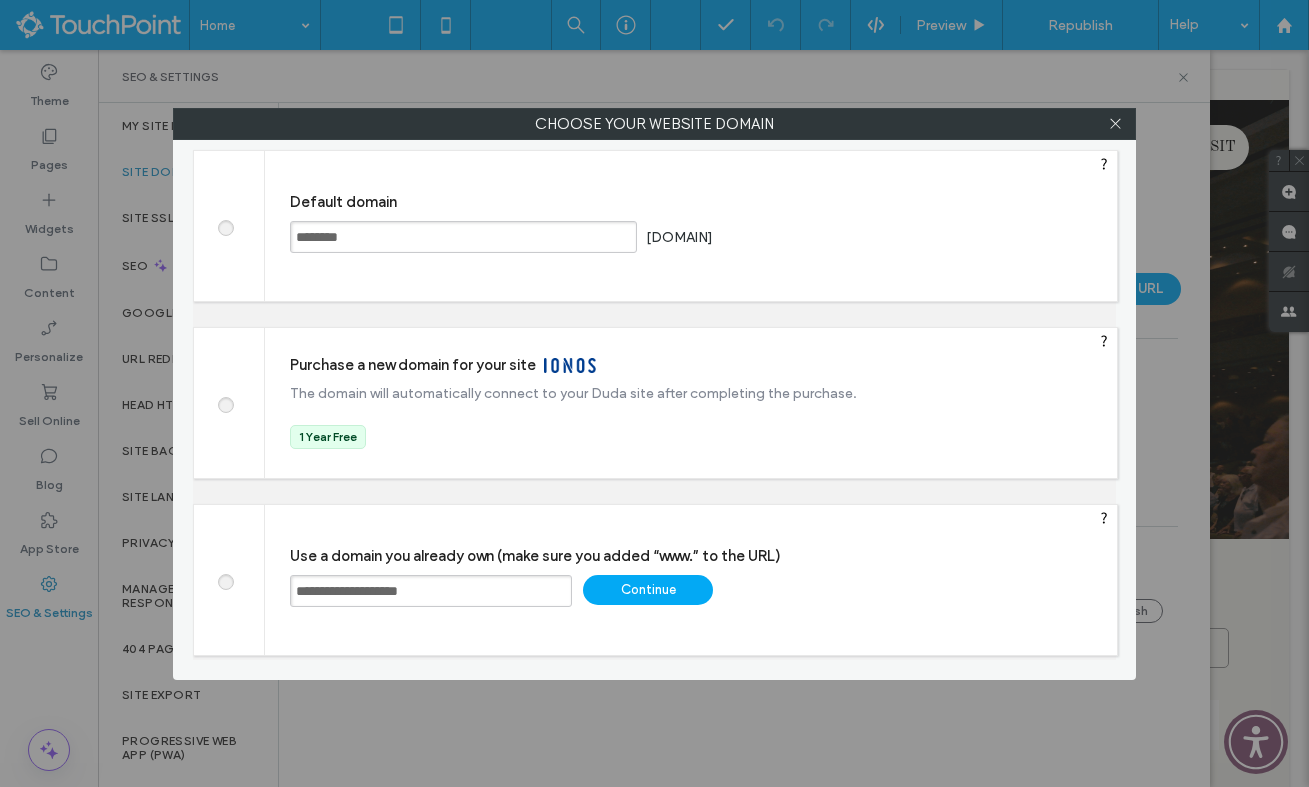 click on "**********" at bounding box center [431, 591] 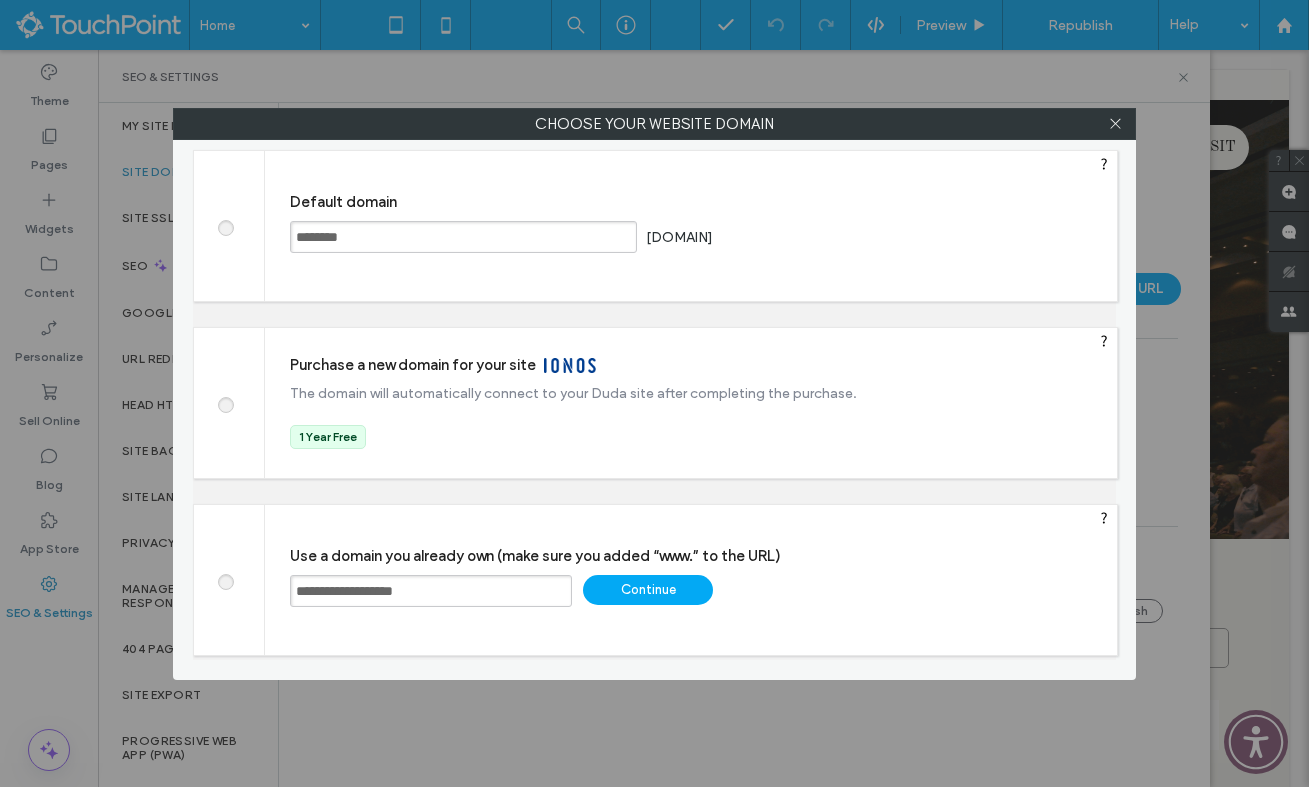 type on "**********" 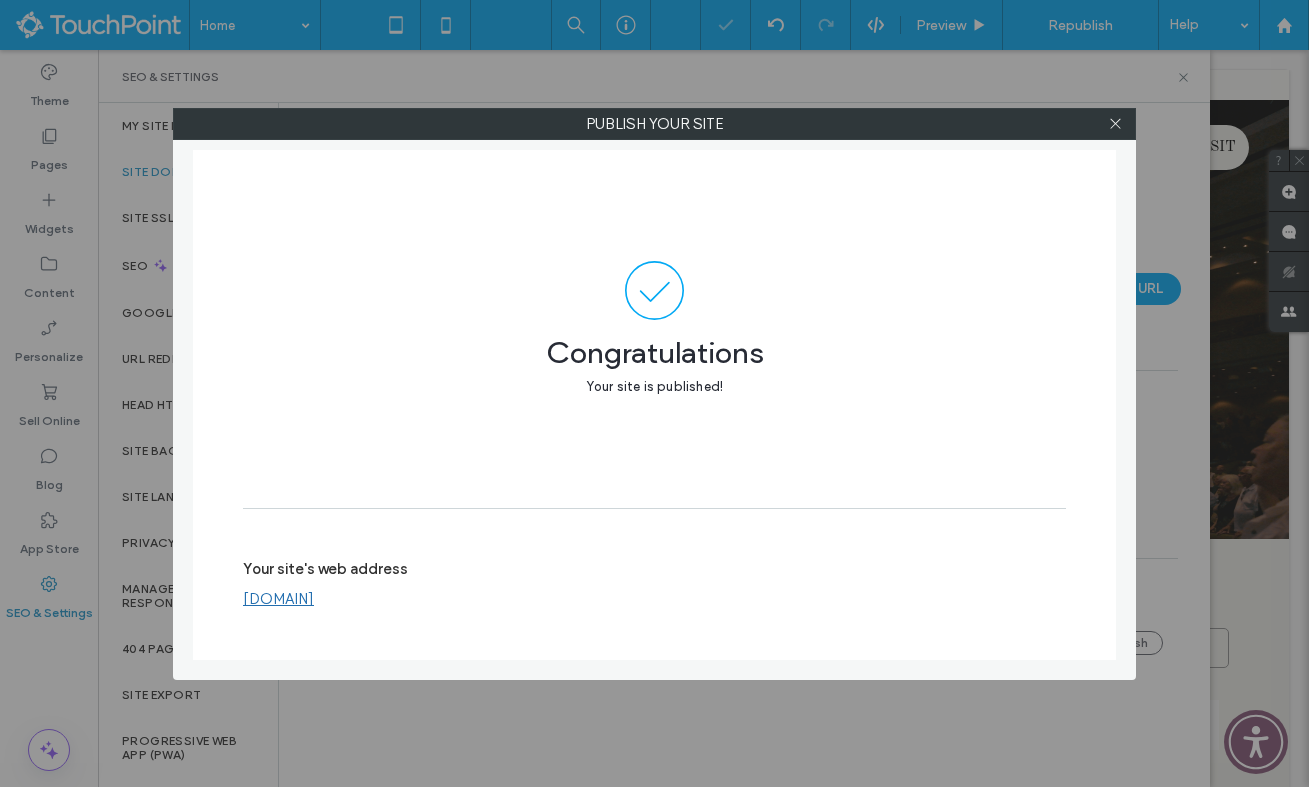 type on "**********" 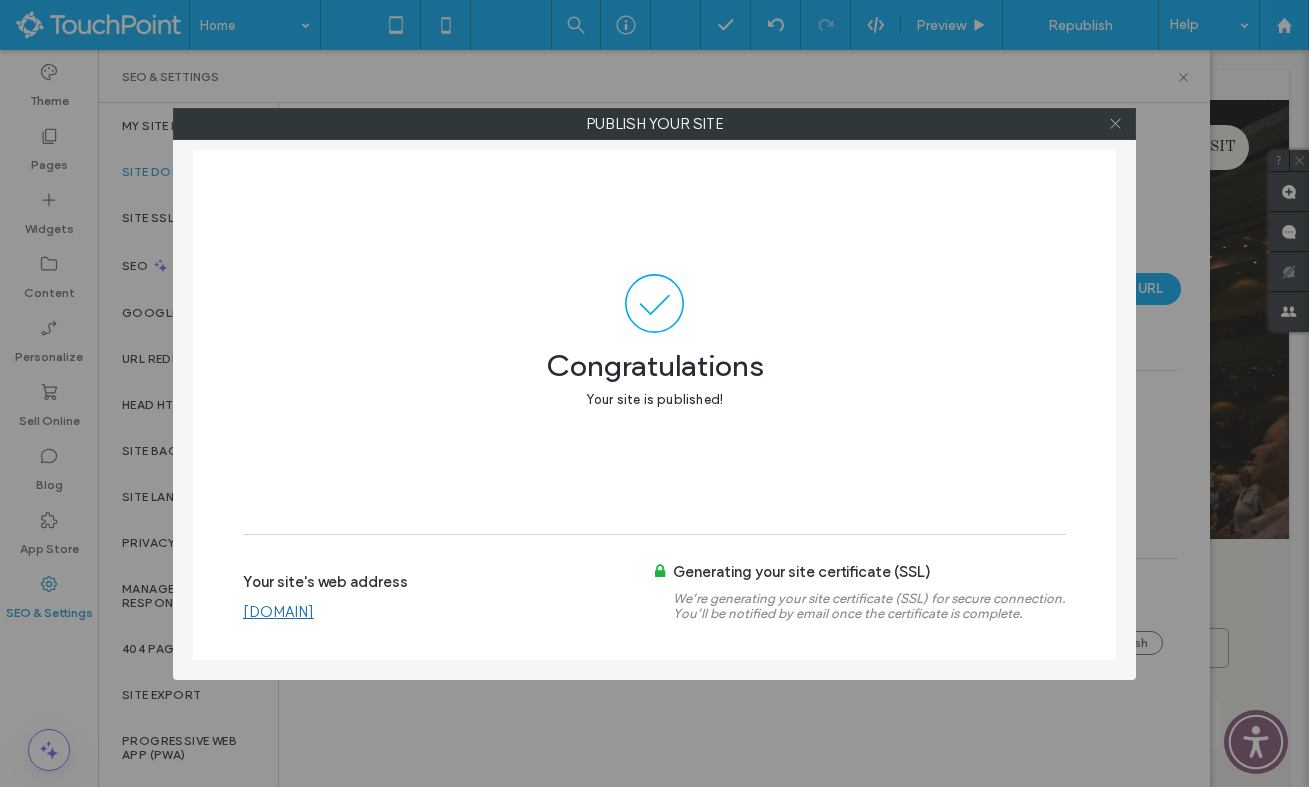 click 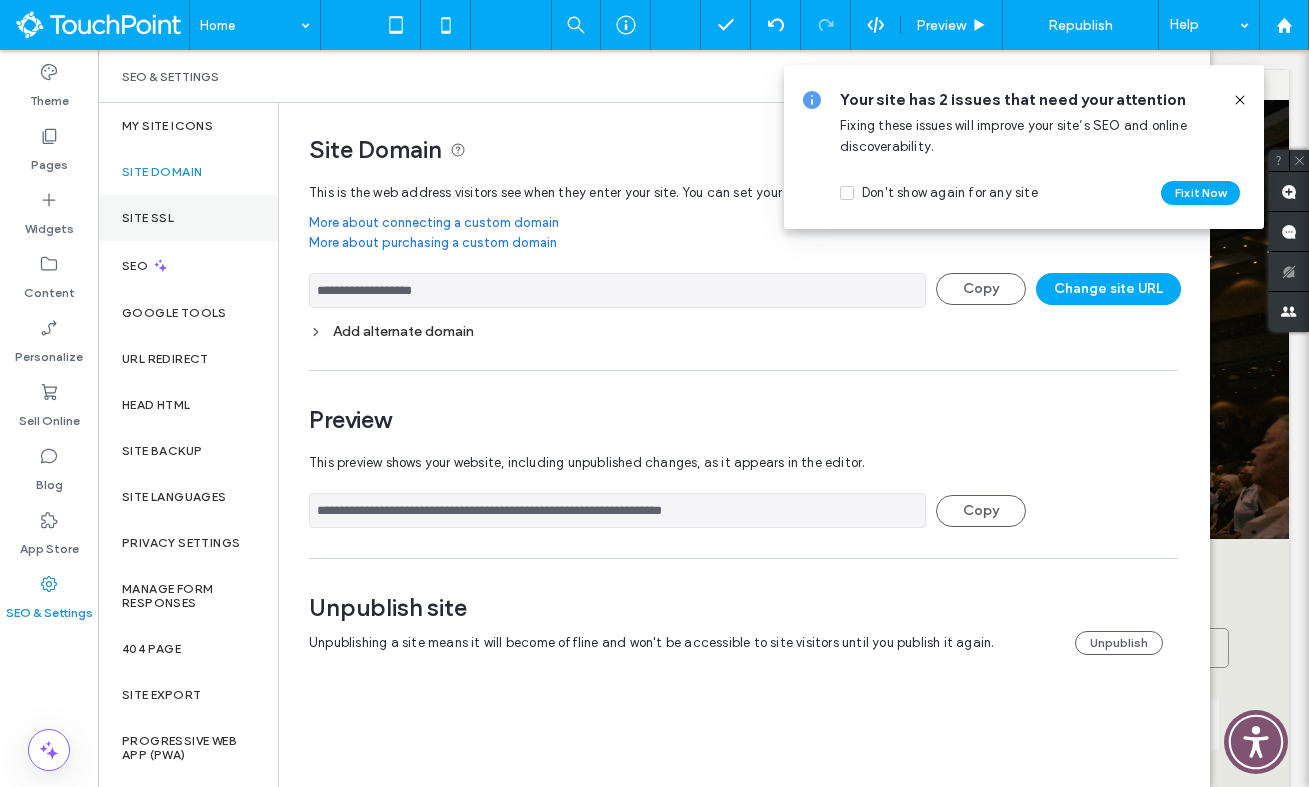 click on "Site SSL" at bounding box center [148, 218] 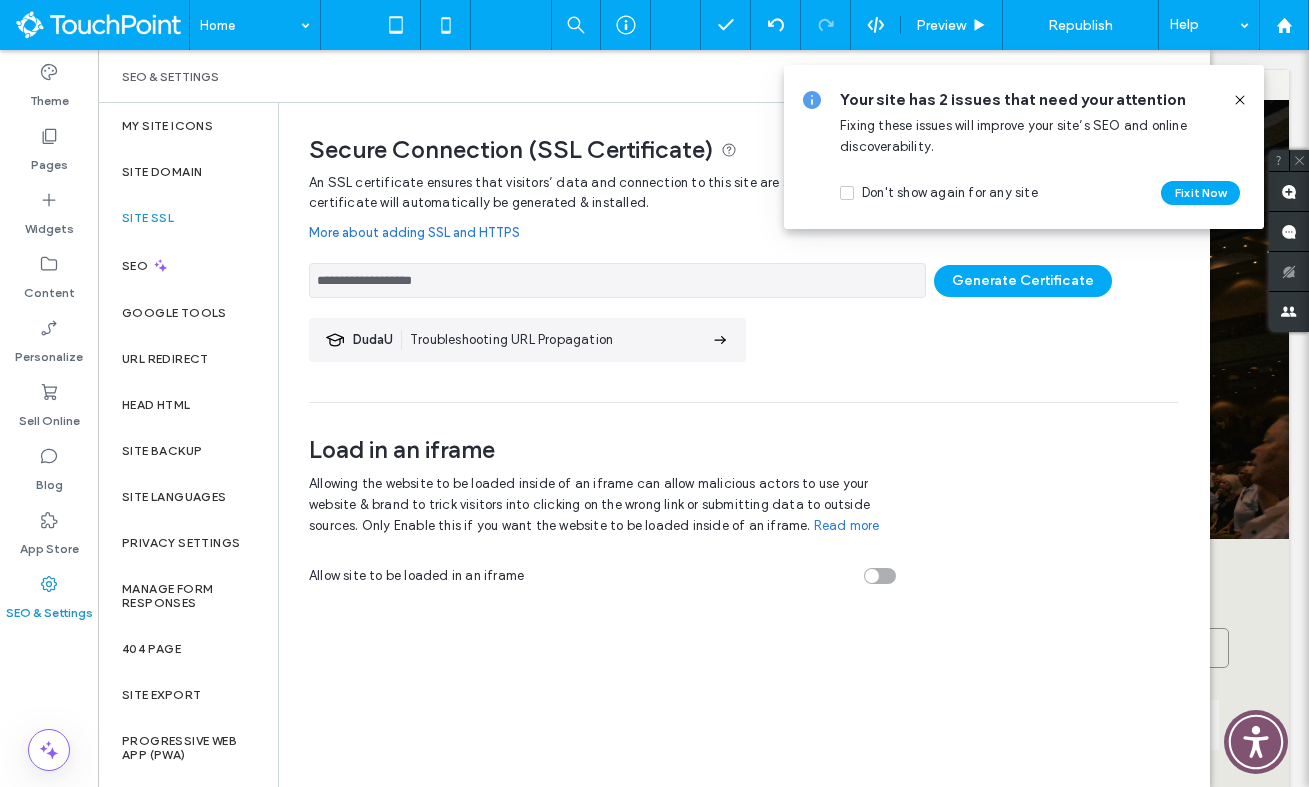 click 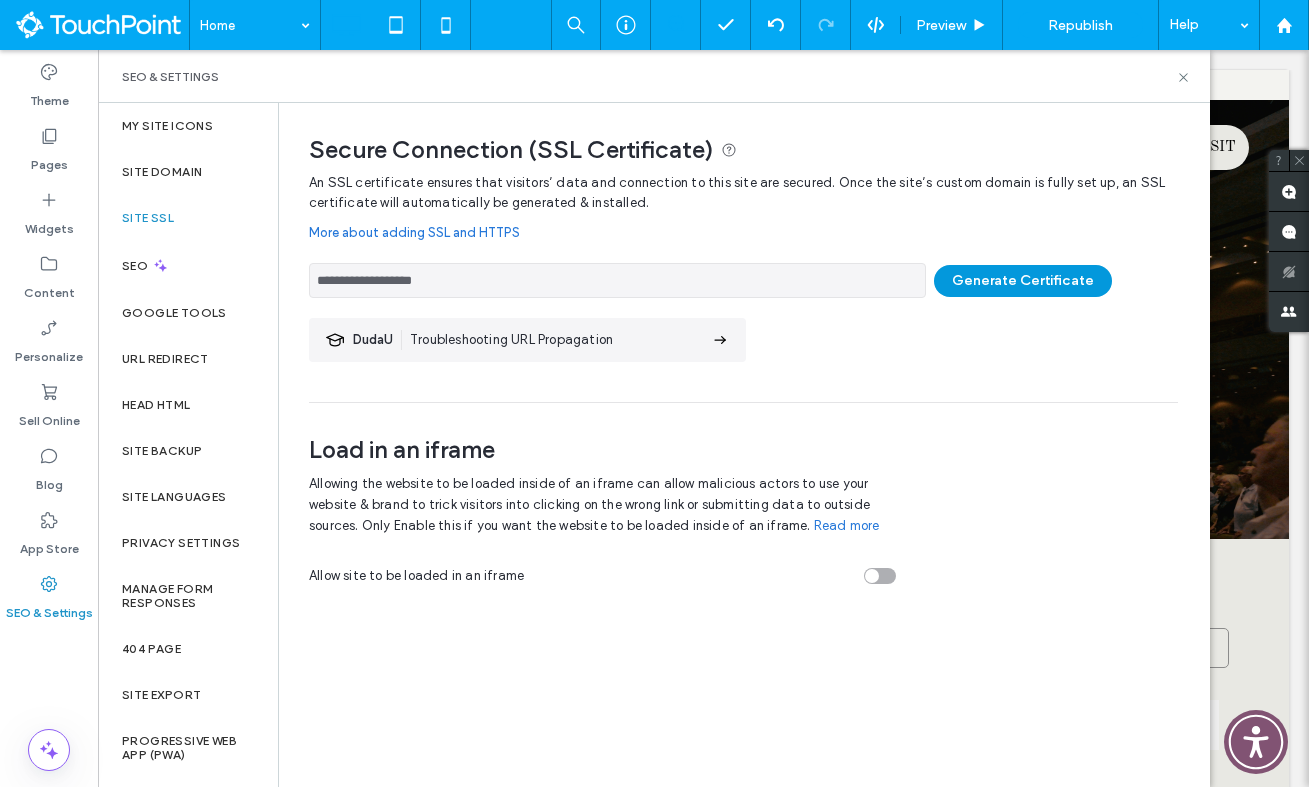 click on "Generate Certificate" at bounding box center [1023, 281] 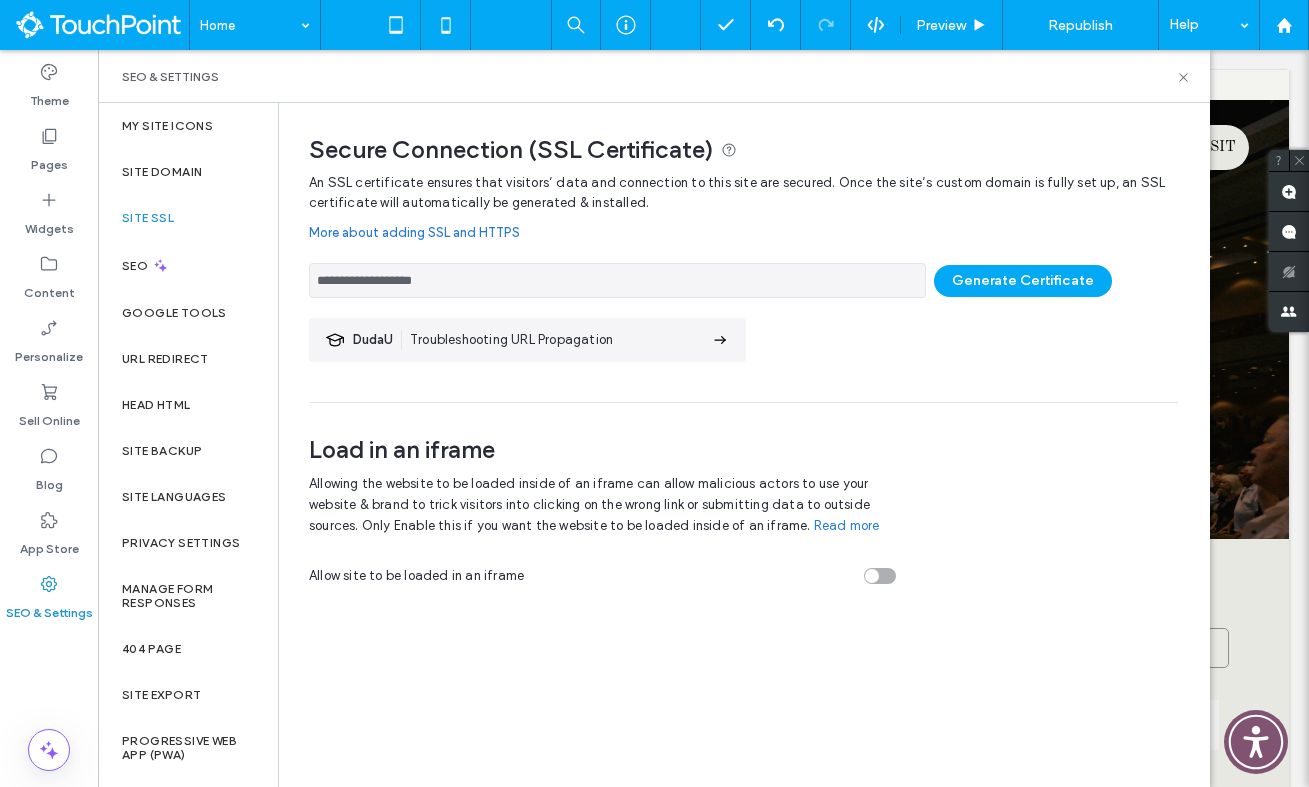 click at bounding box center (654, 393) 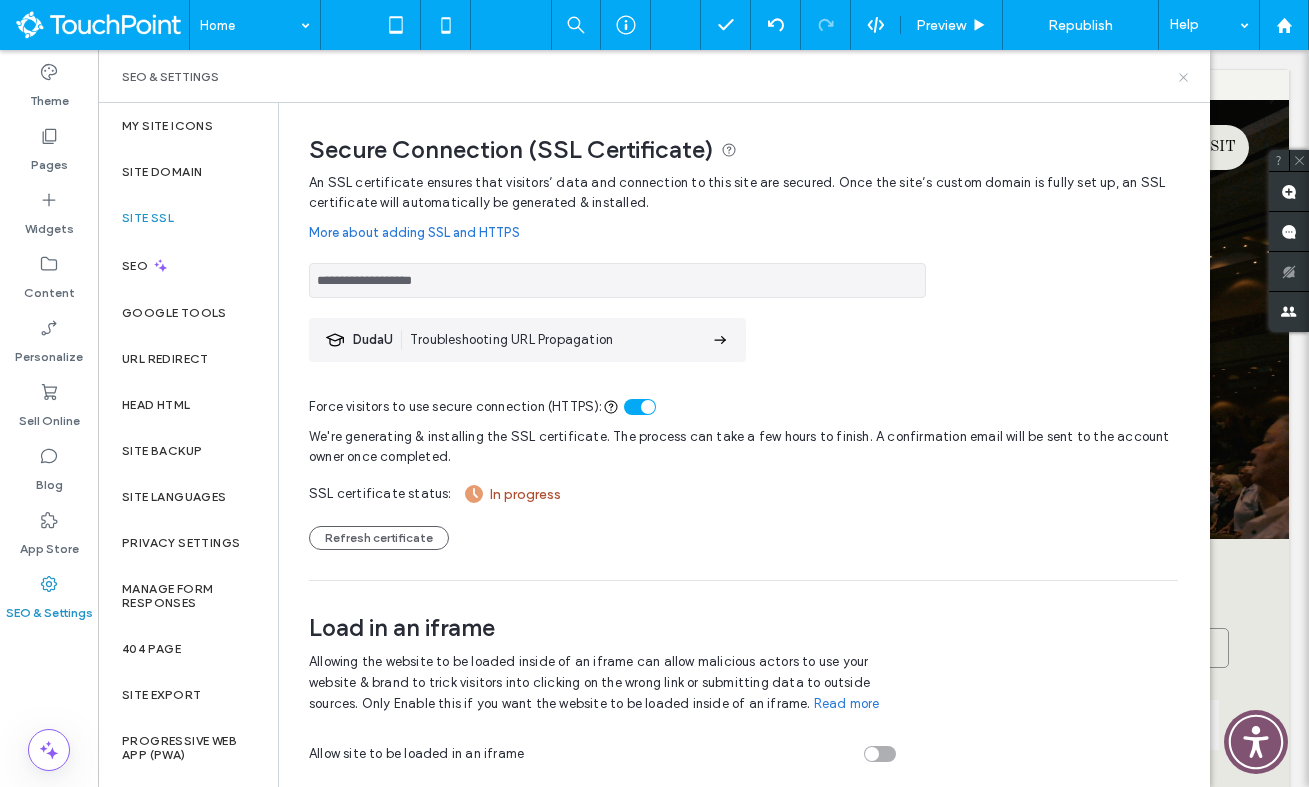 click 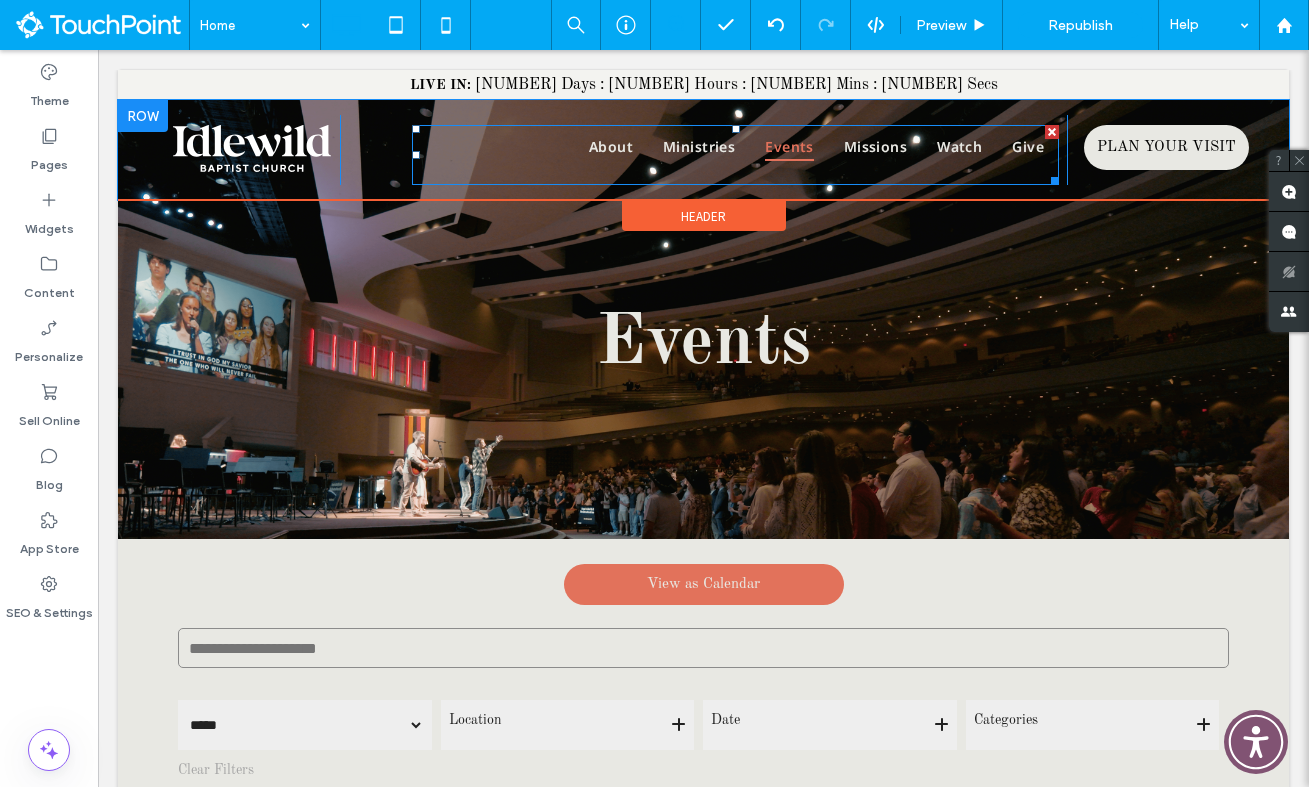 click on "Events" at bounding box center (789, 146) 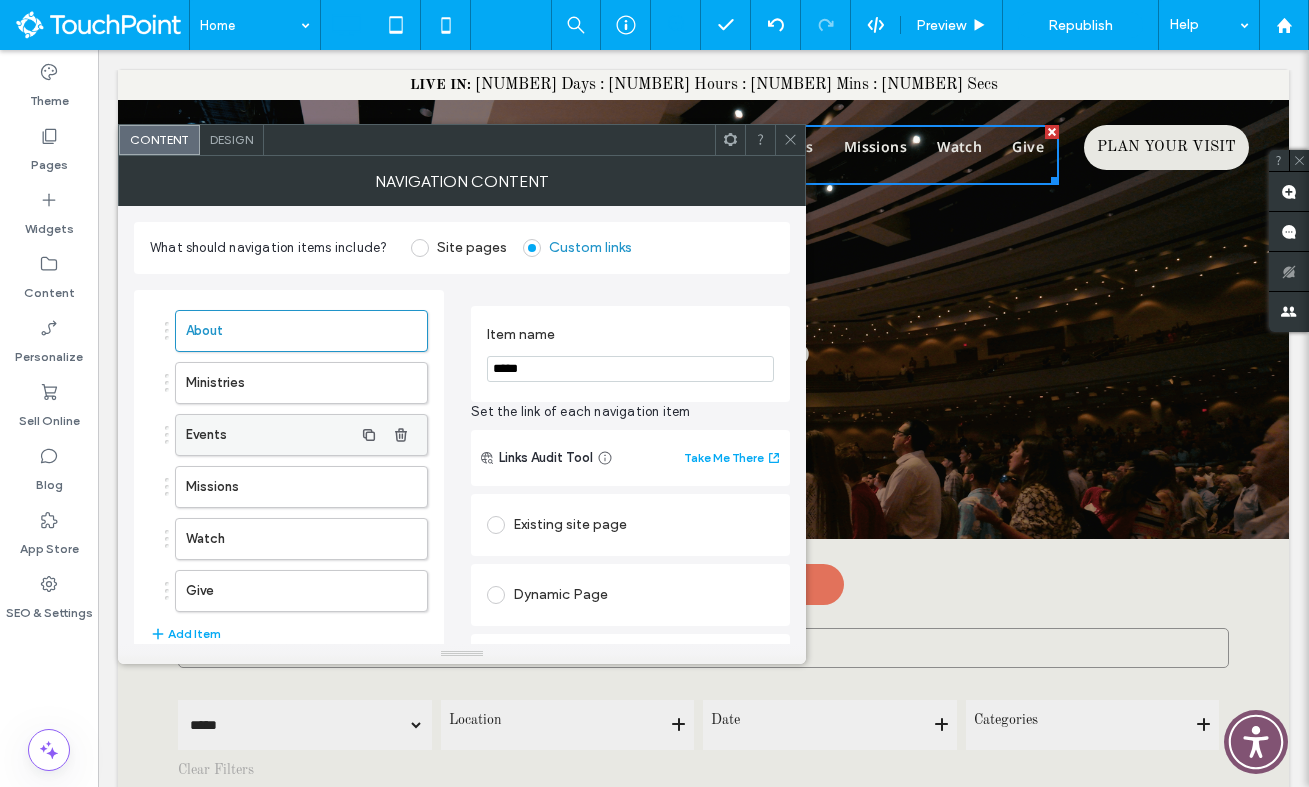 click on "Events" at bounding box center [269, 435] 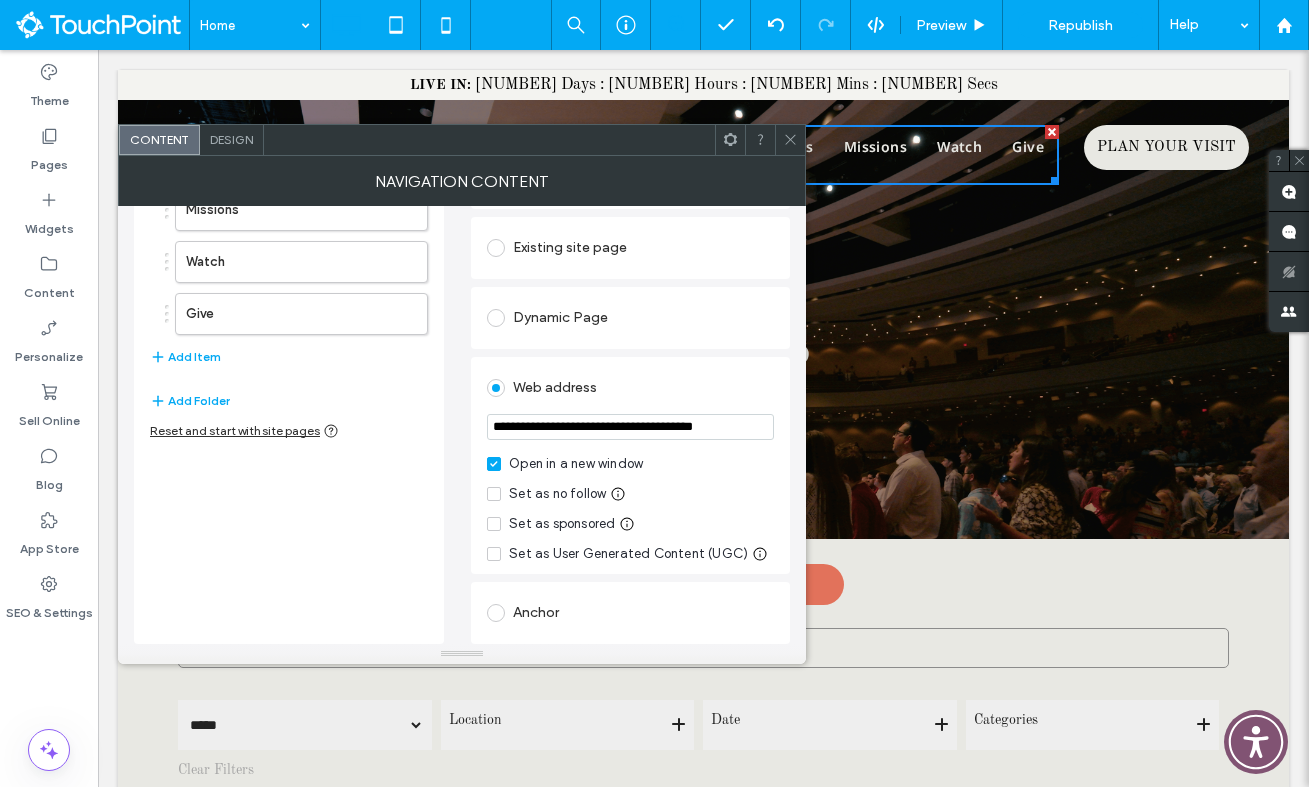scroll, scrollTop: 144, scrollLeft: 0, axis: vertical 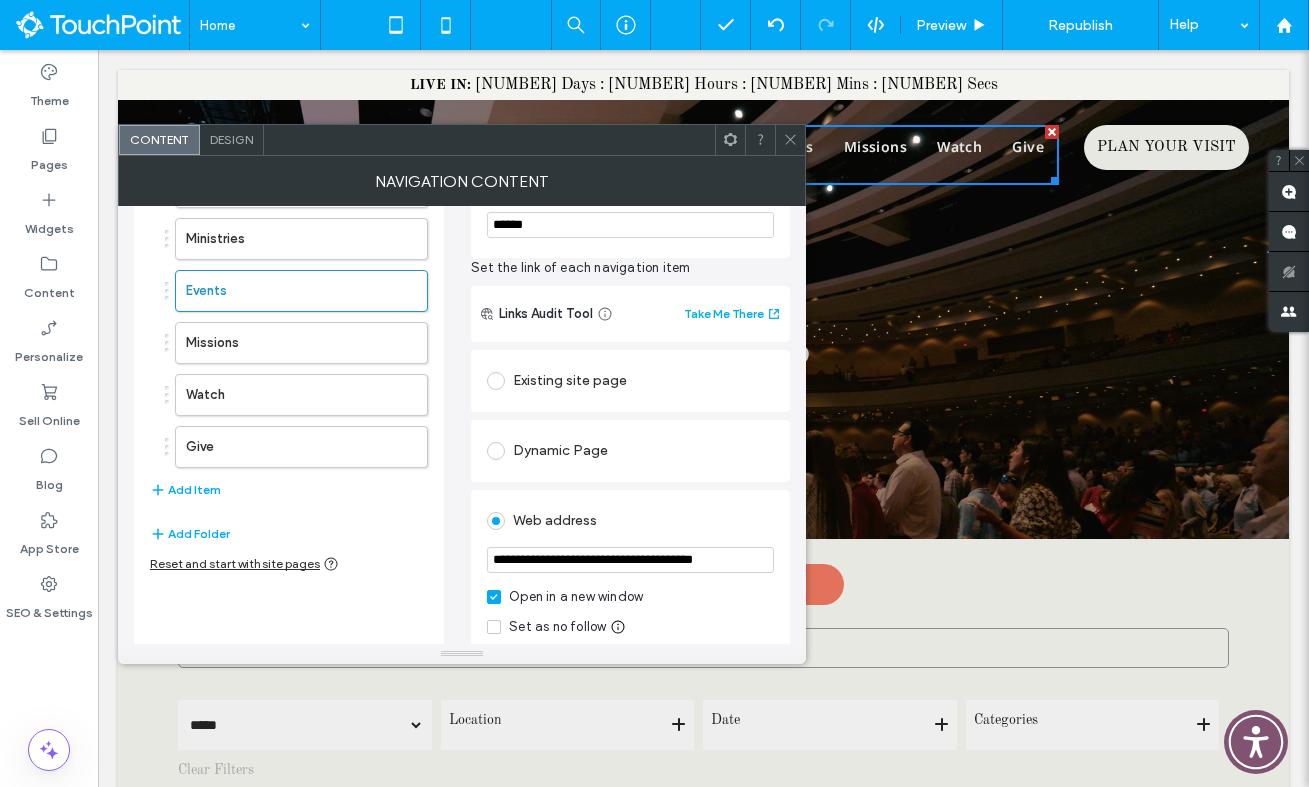 click at bounding box center (496, 381) 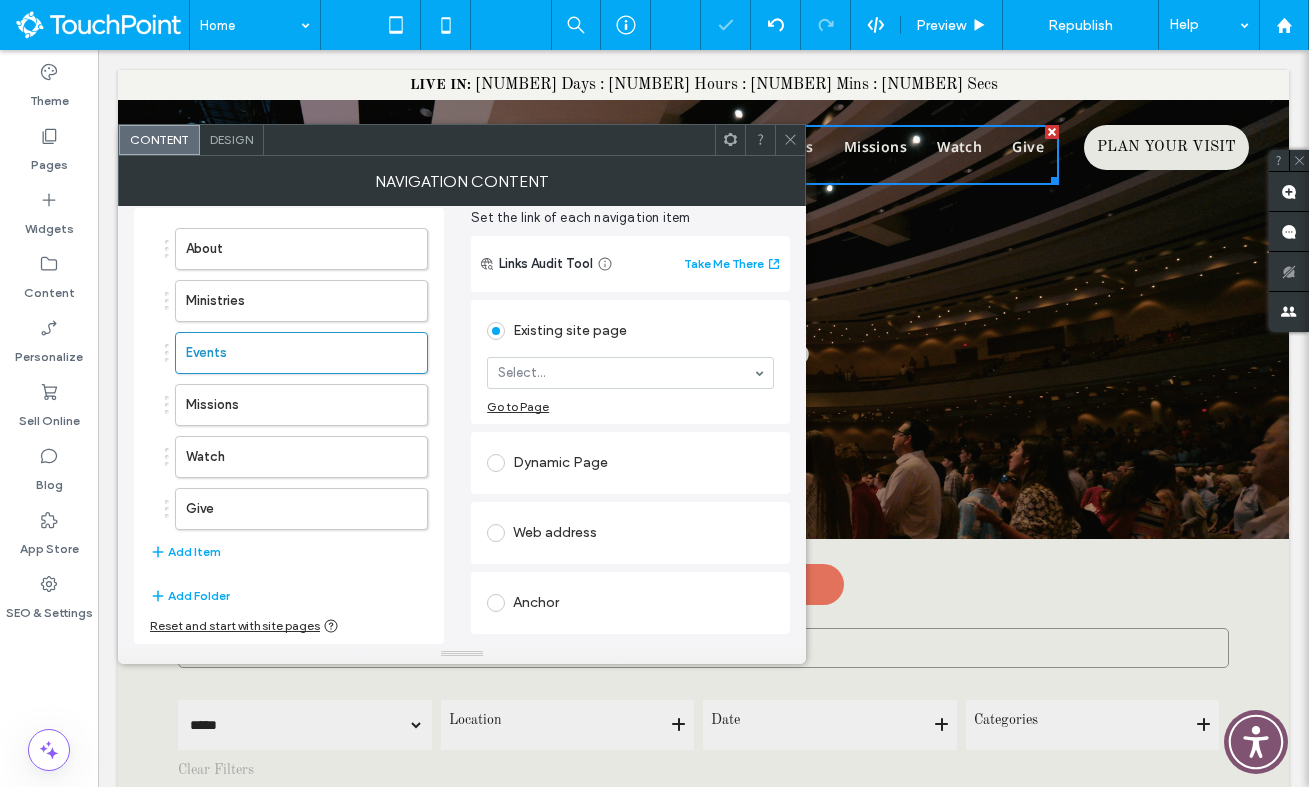 scroll, scrollTop: 82, scrollLeft: 0, axis: vertical 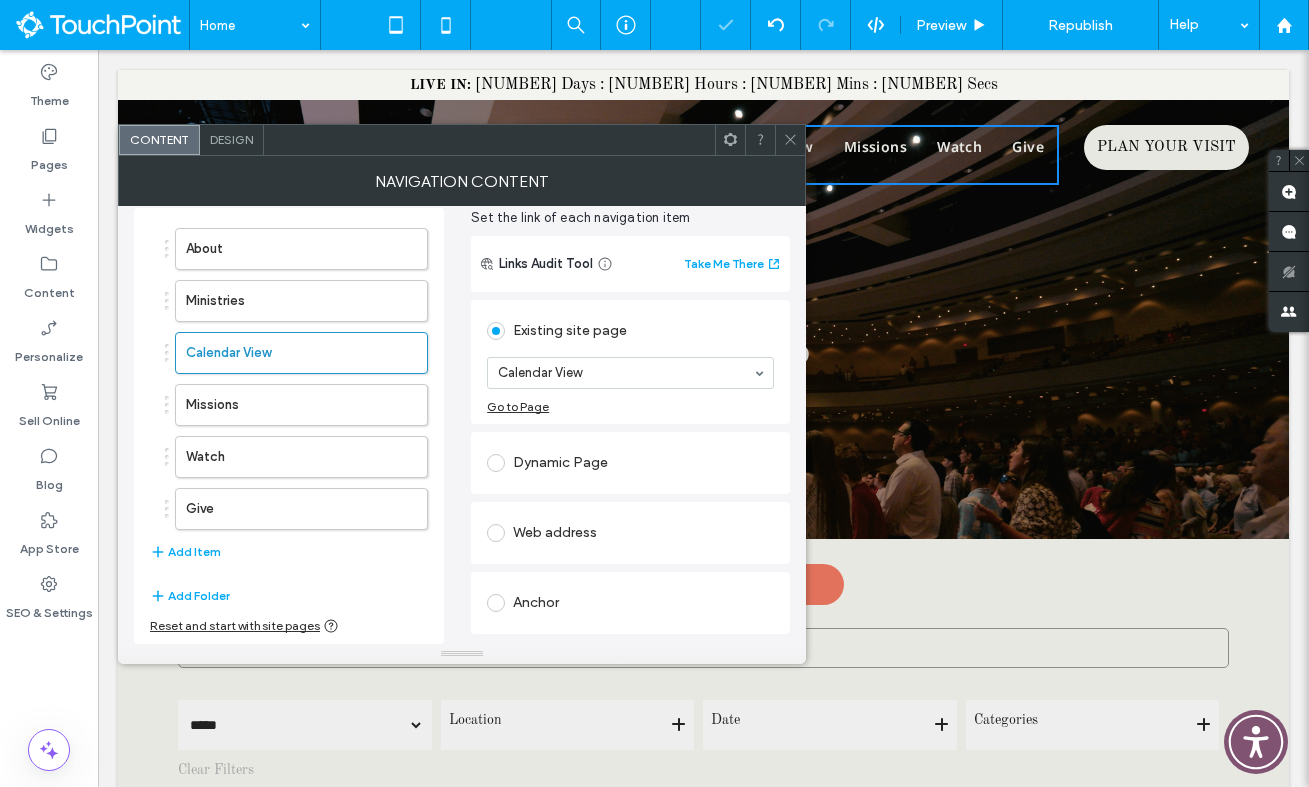 click on "Existing site page Calendar View Go to Page" at bounding box center [630, 362] 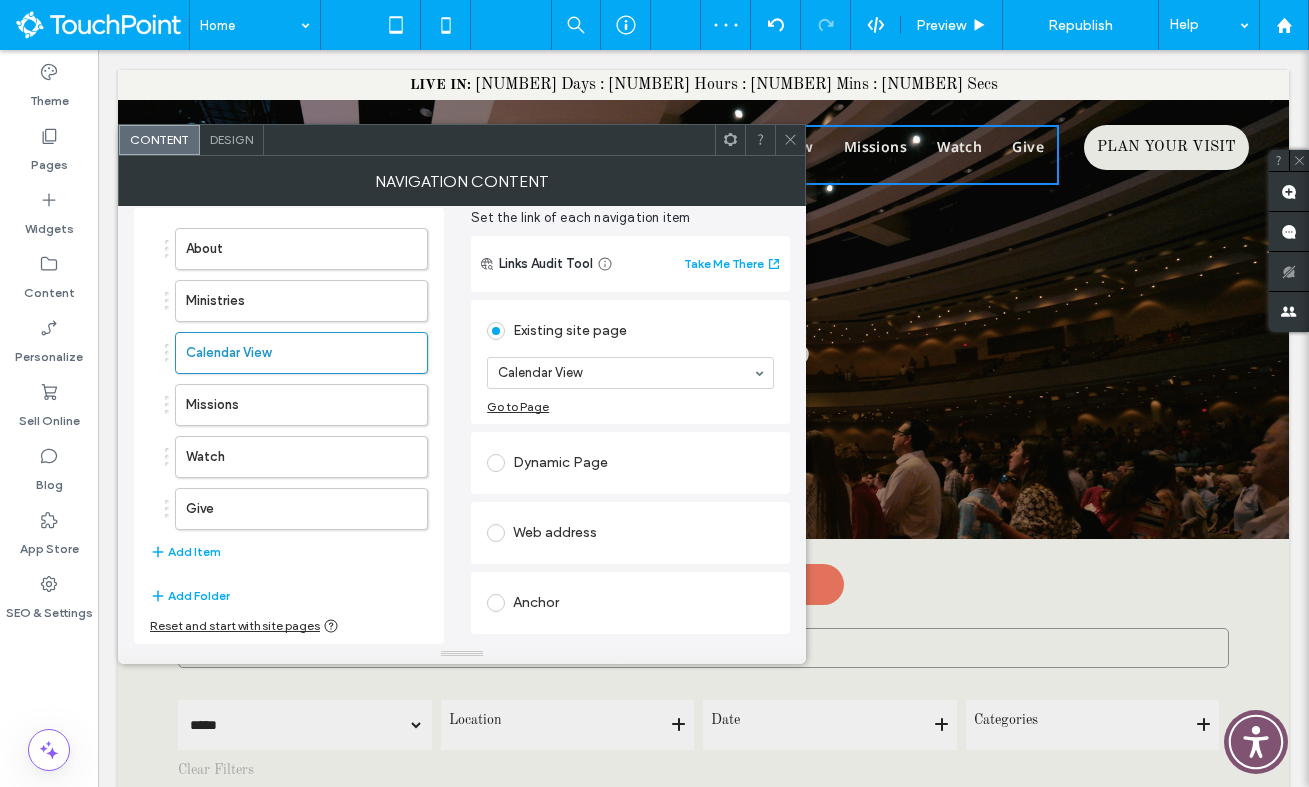 click 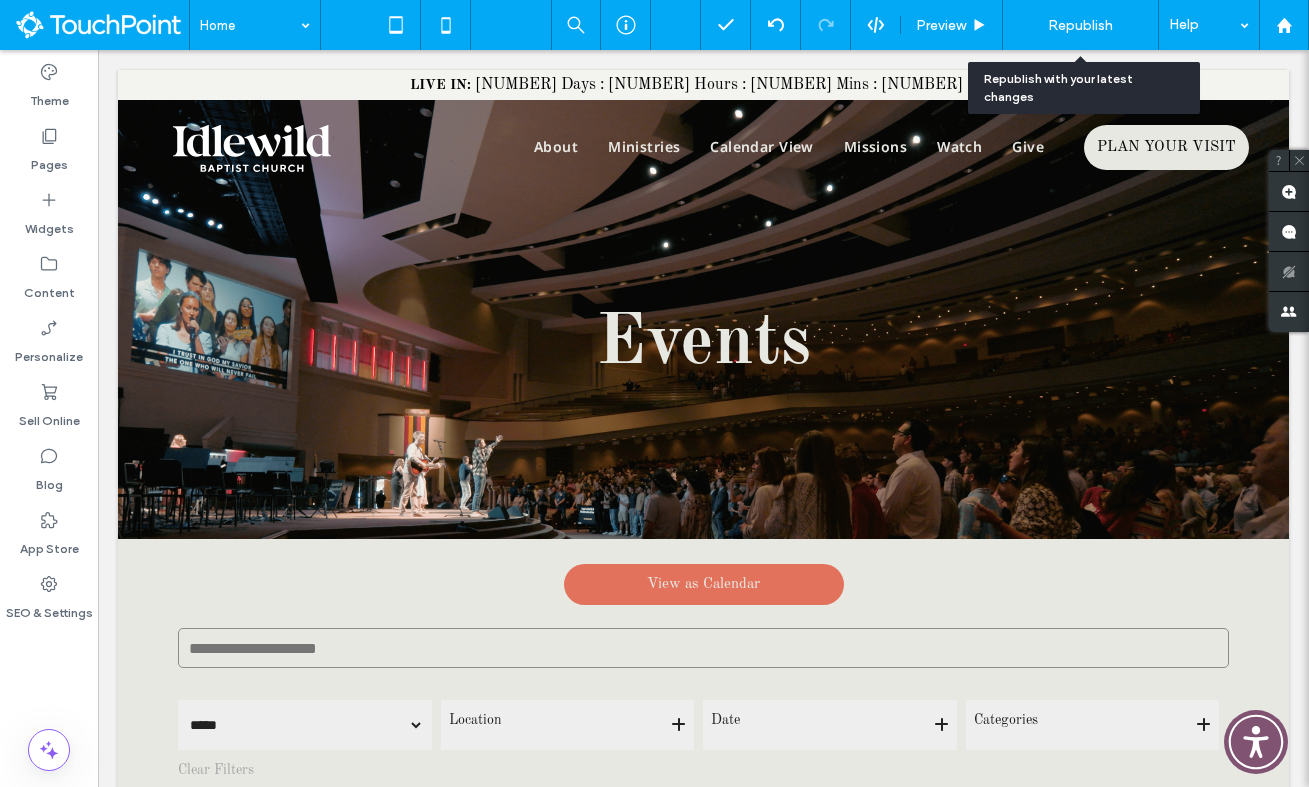 click on "Republish" at bounding box center (1080, 25) 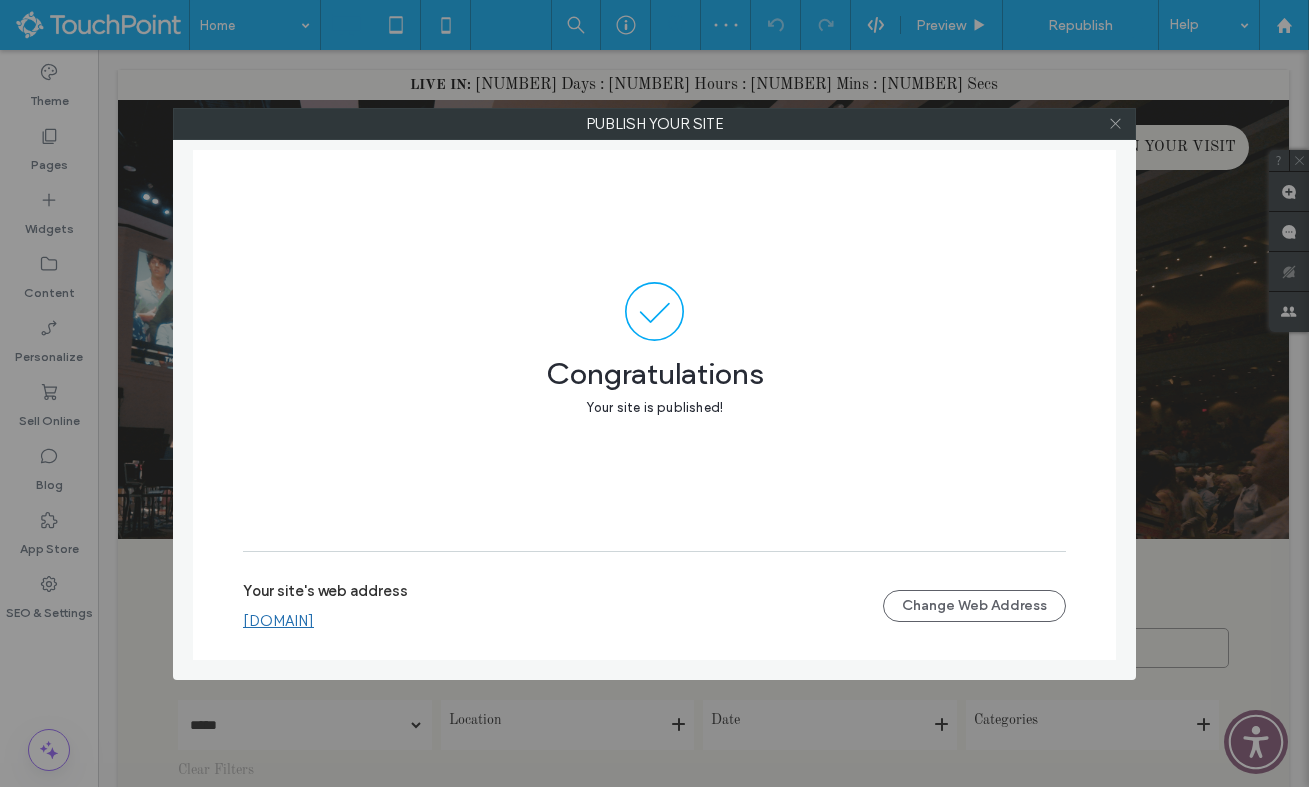 click 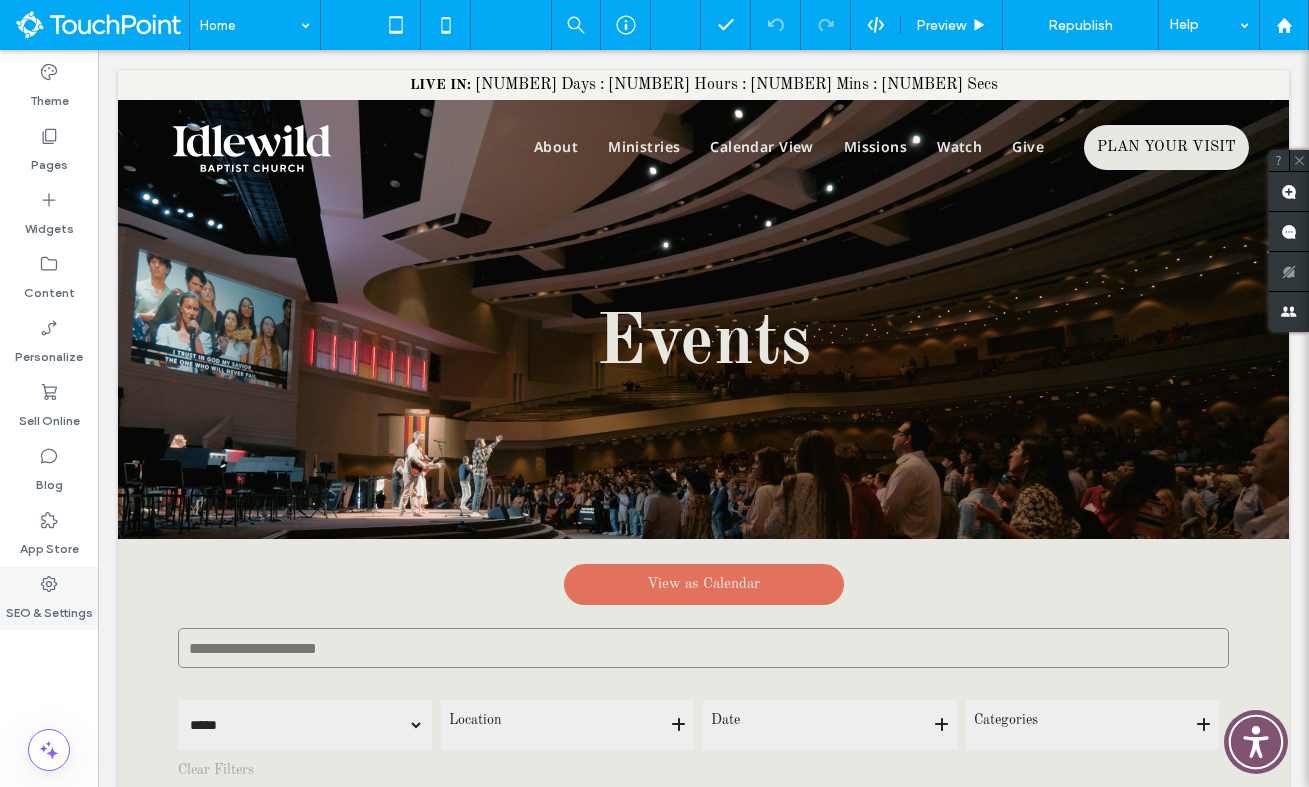 click on "SEO & Settings" at bounding box center (49, 608) 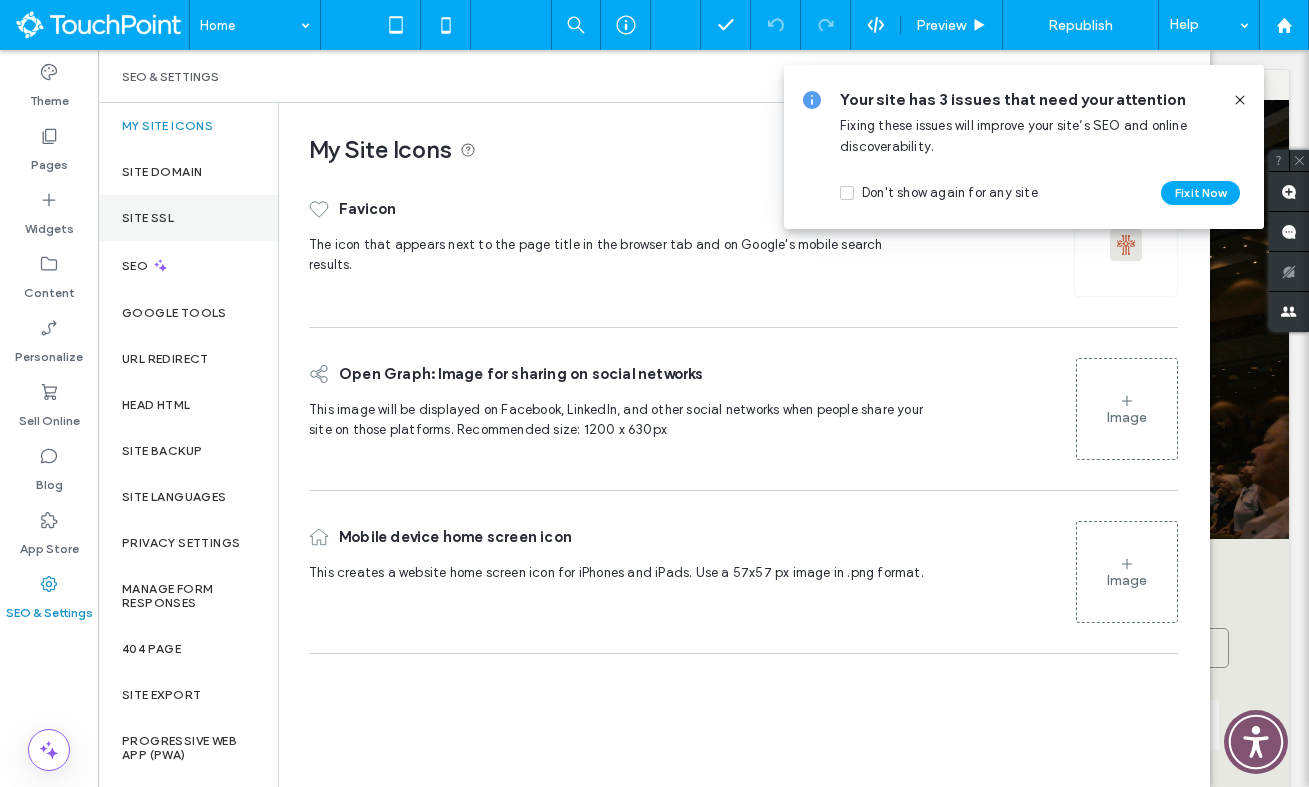 click on "Site SSL" at bounding box center [188, 218] 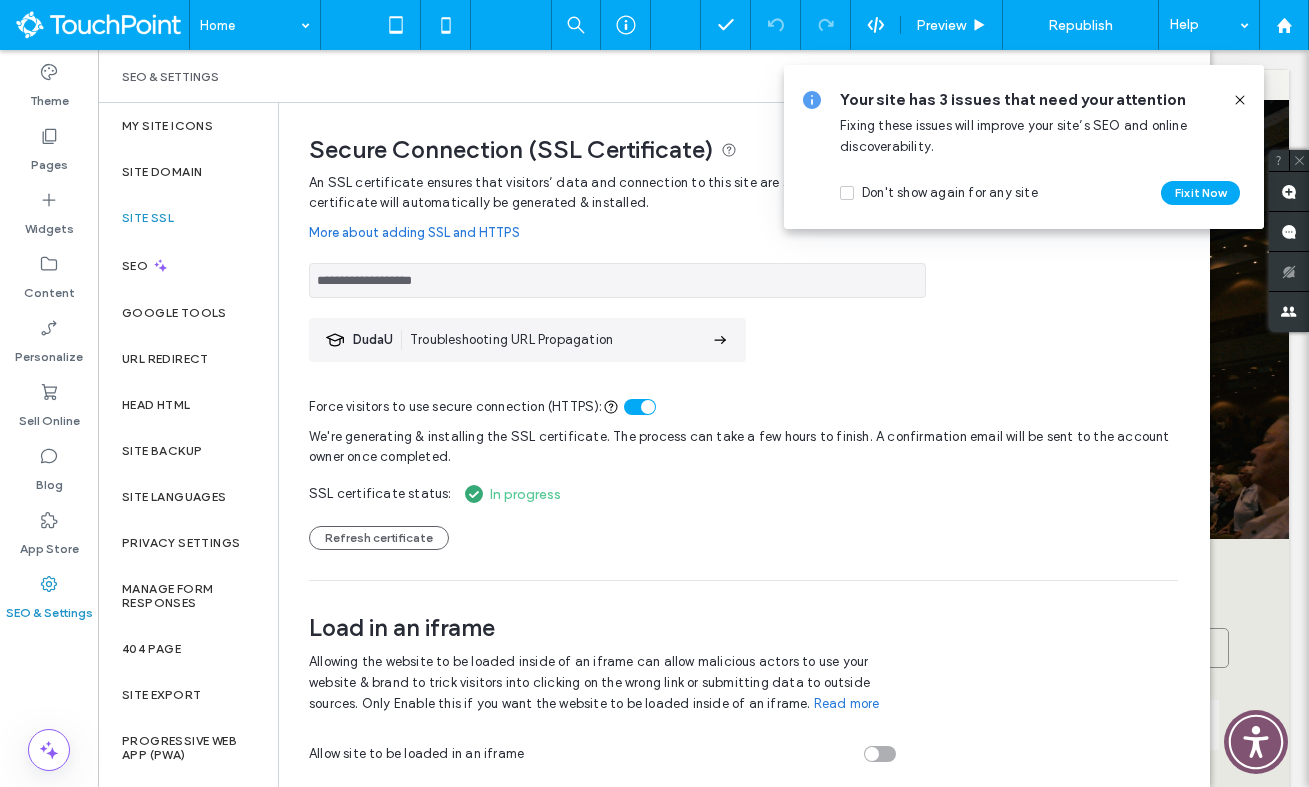 click 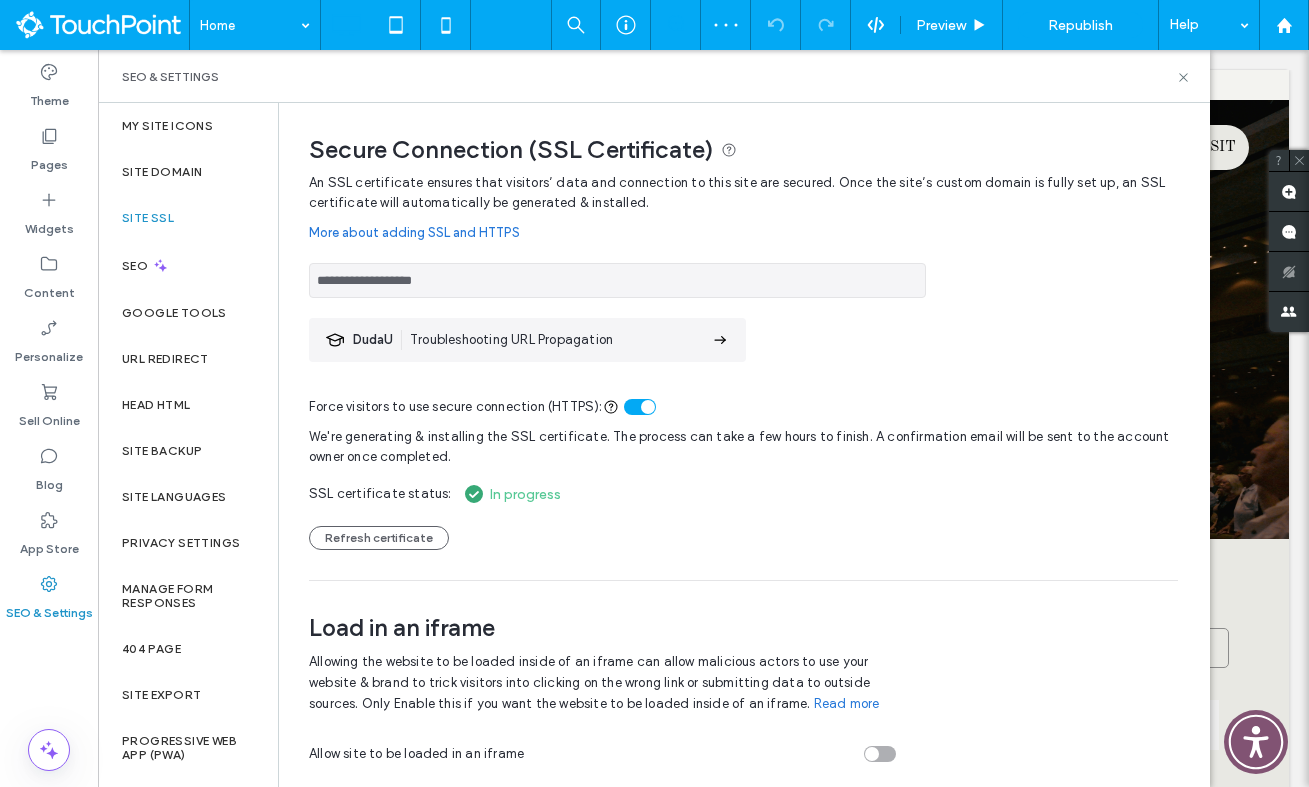 scroll, scrollTop: 0, scrollLeft: 0, axis: both 